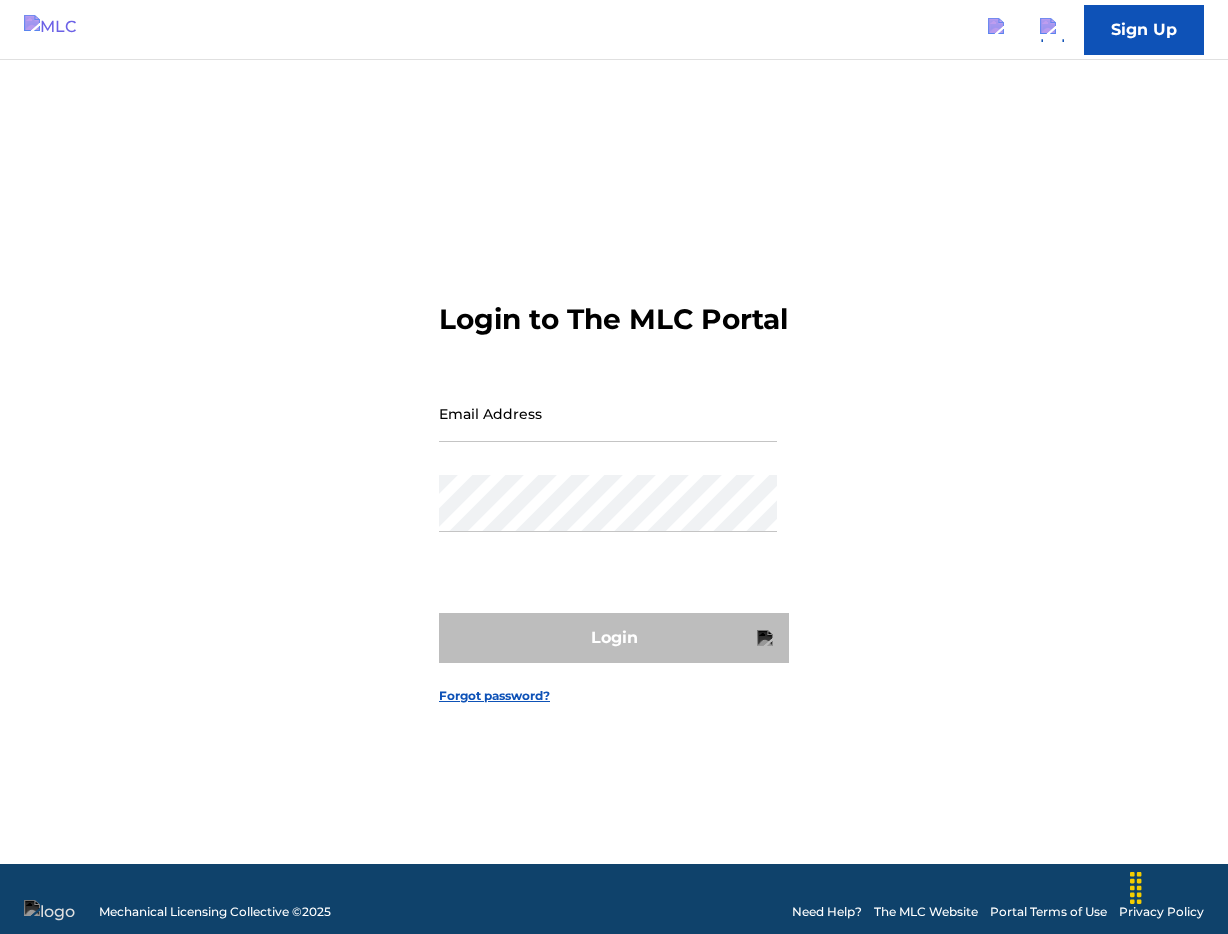 scroll, scrollTop: 0, scrollLeft: 0, axis: both 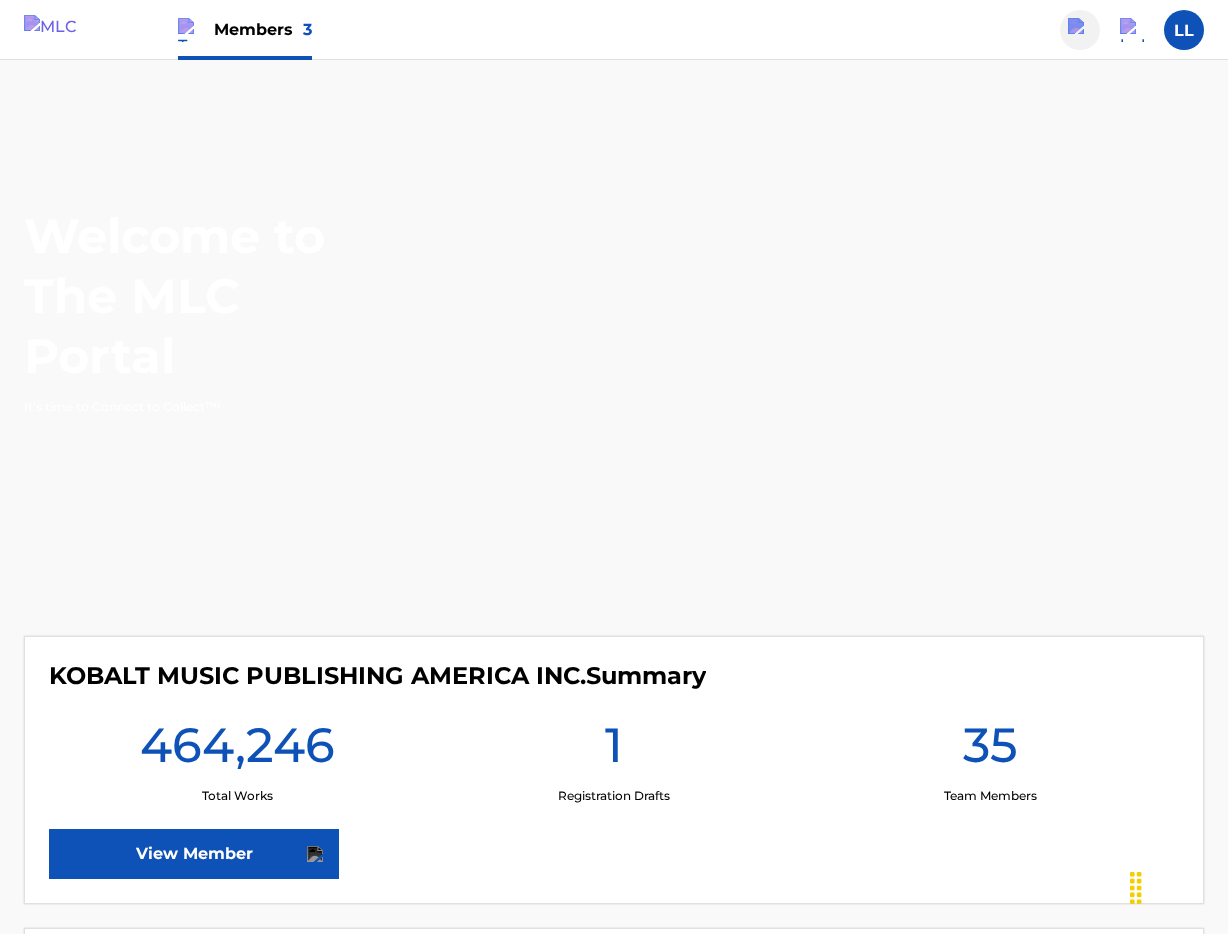 click at bounding box center (1080, 30) 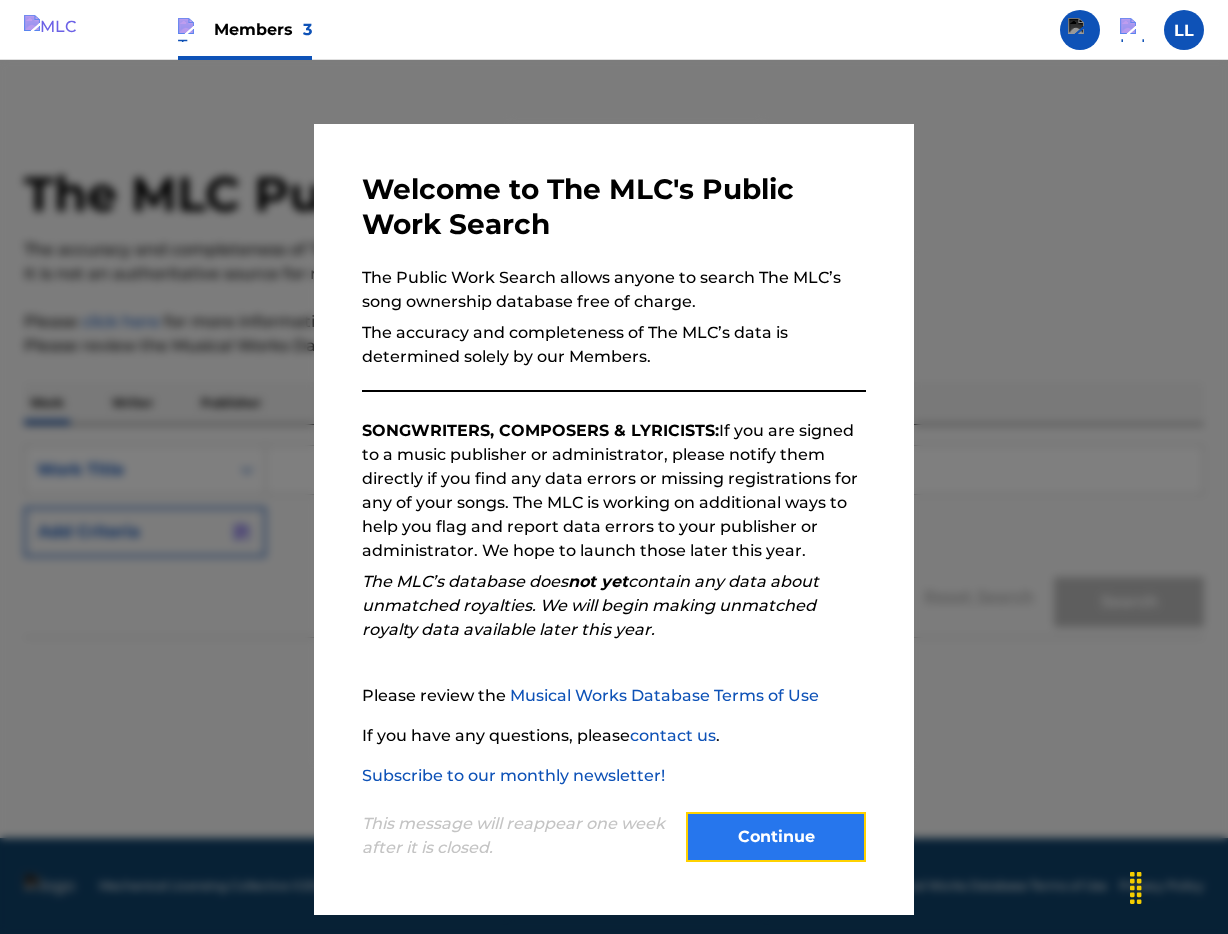 click on "Continue" at bounding box center (776, 837) 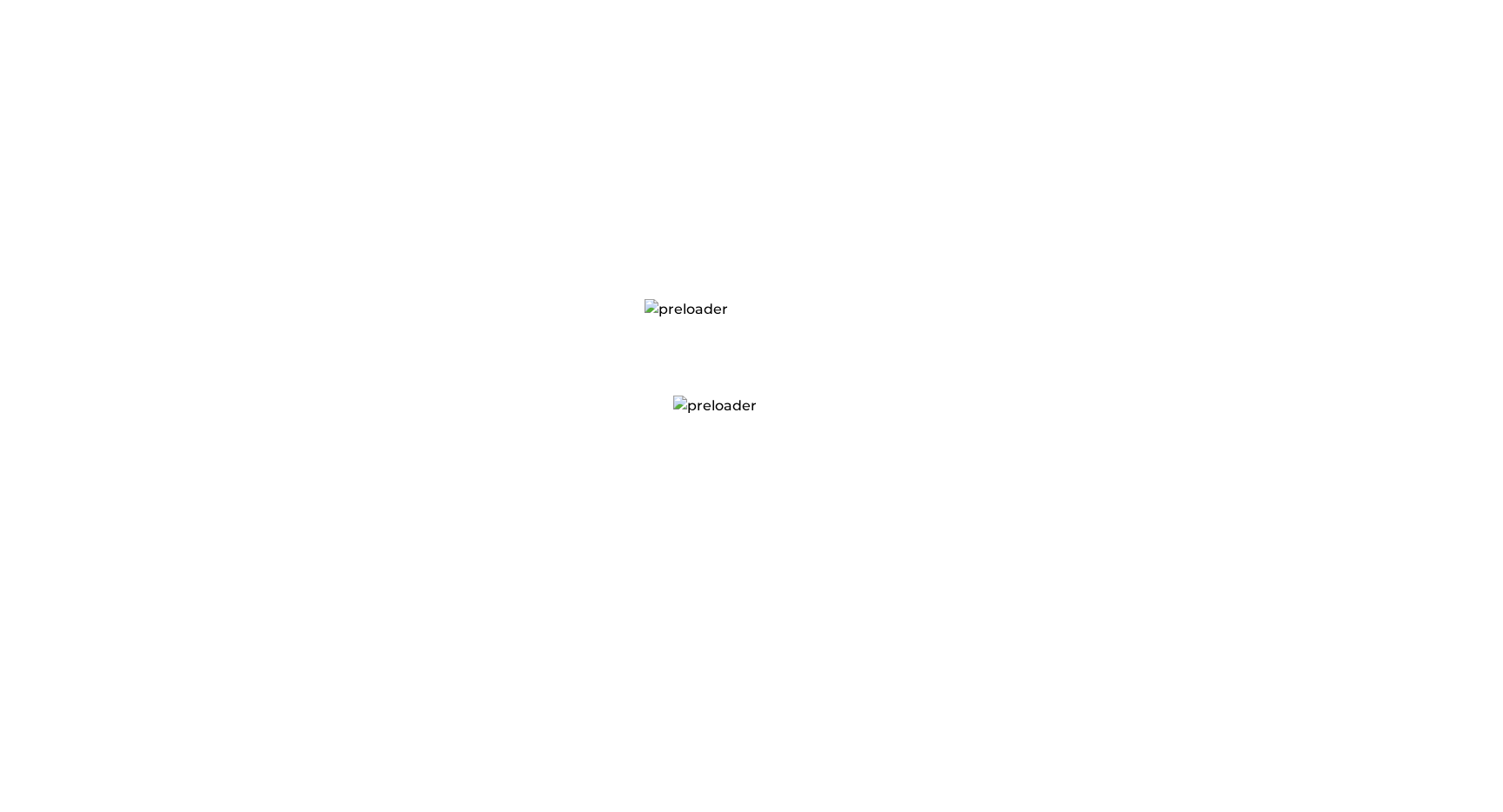 scroll, scrollTop: 0, scrollLeft: 0, axis: both 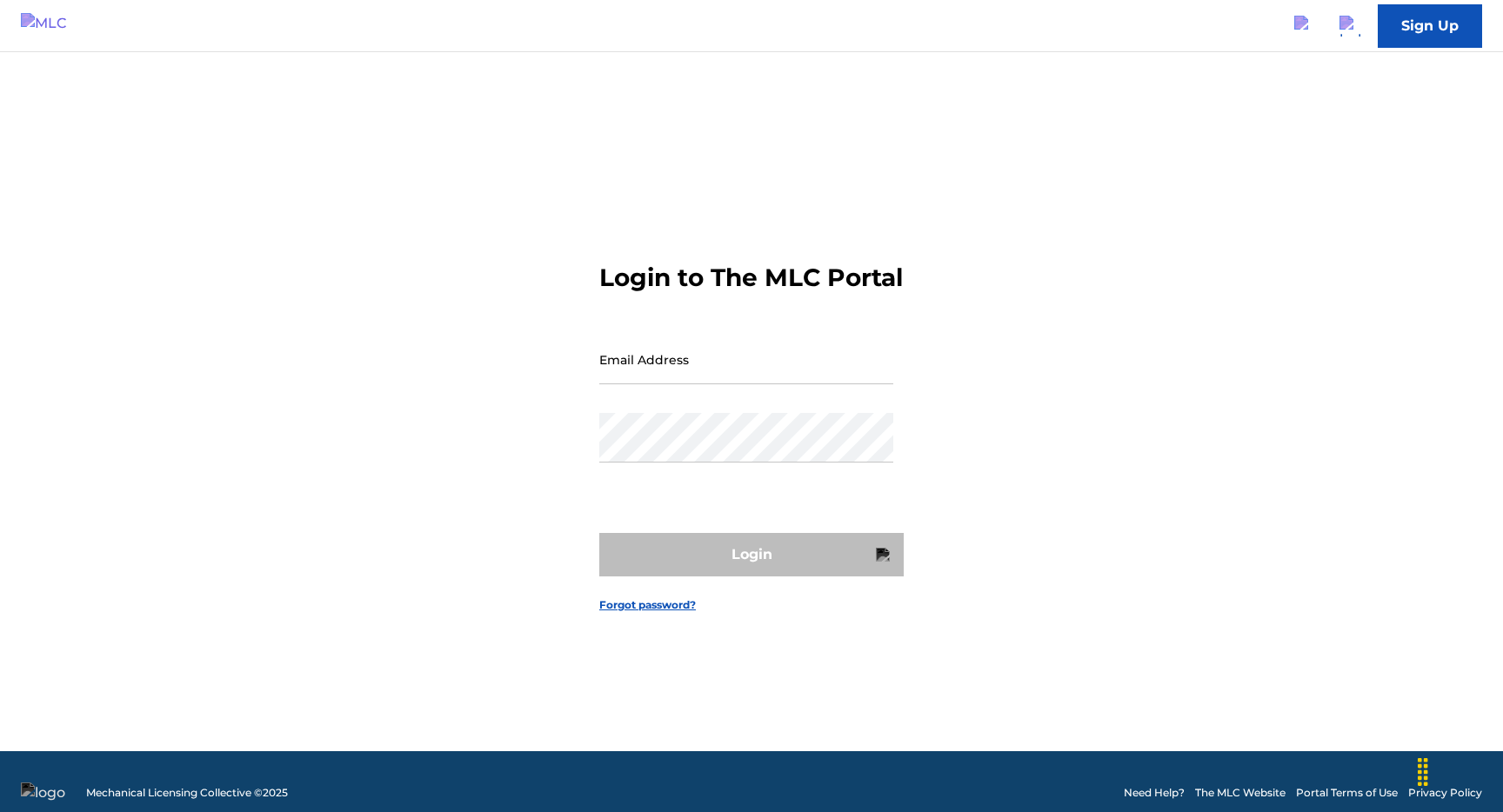 type on "leelazarecky@gmail.com" 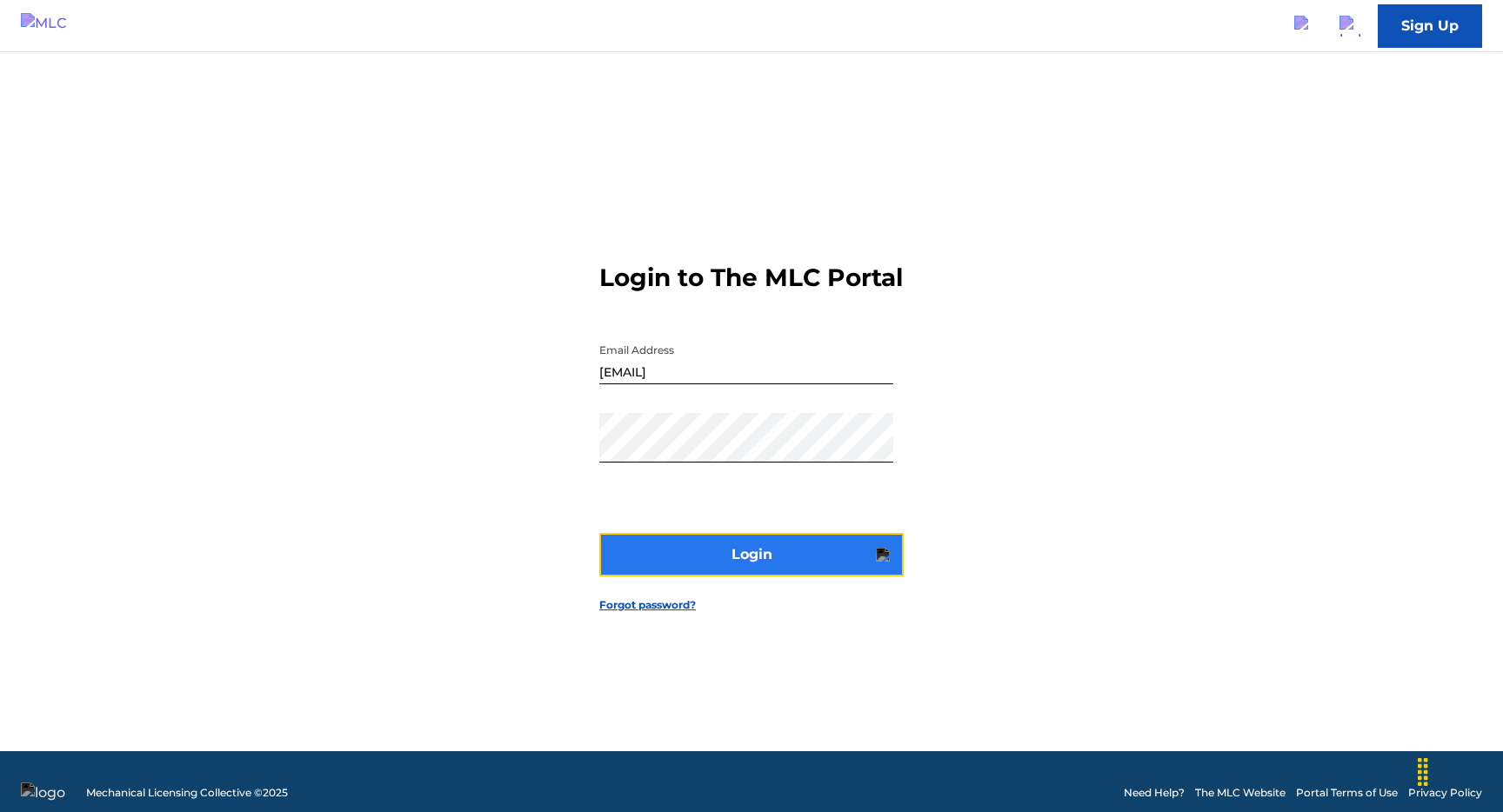 click on "Login" at bounding box center (752, 555) 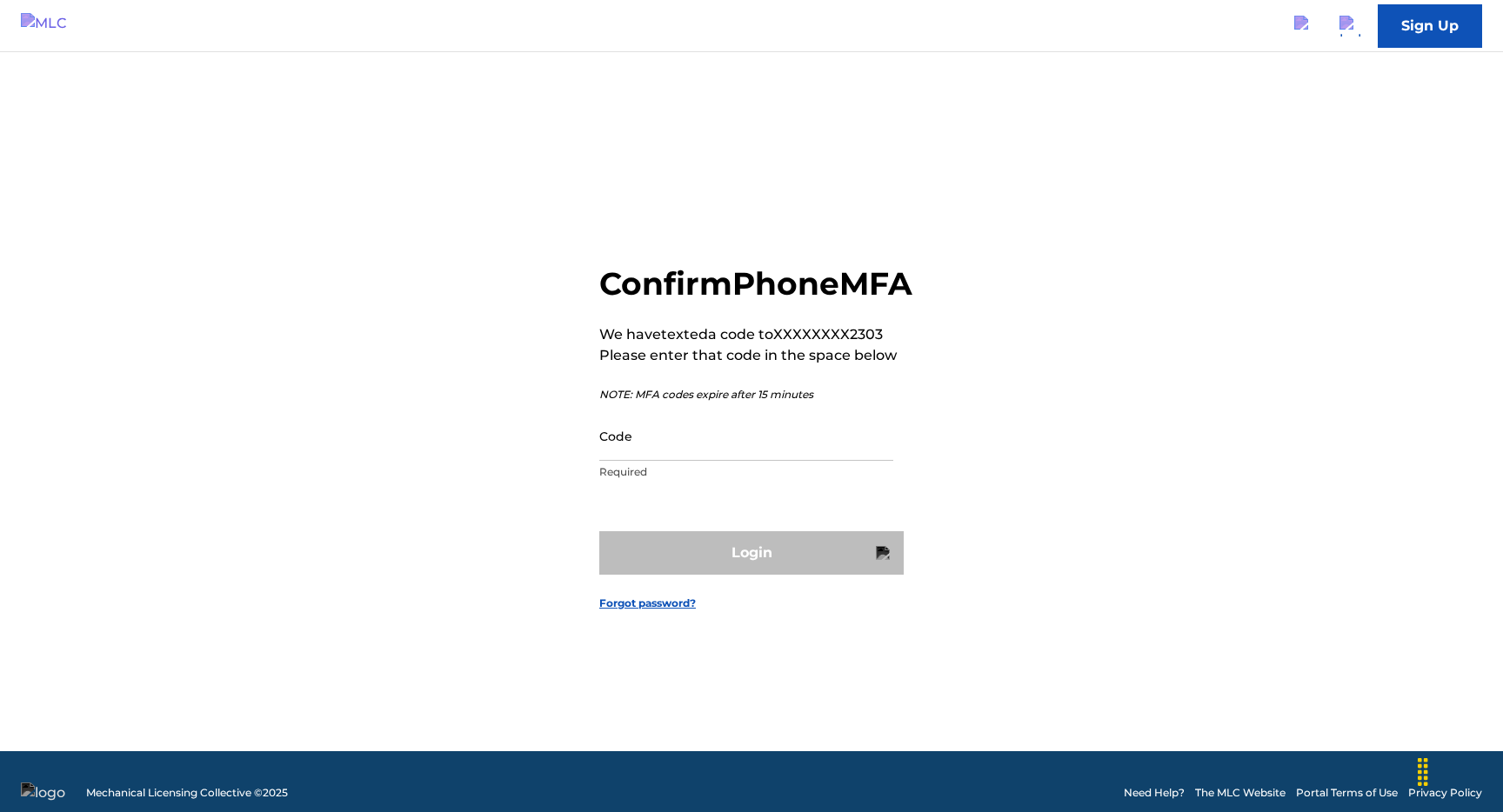 click on "Confirm  Phone   MFA We have  texted   a code to  XXXXXXXX2303 Please enter that code in the space below NOTE: MFA codes expire after 15 minutes Code Required Login Forgot password?" at bounding box center (752, 423) 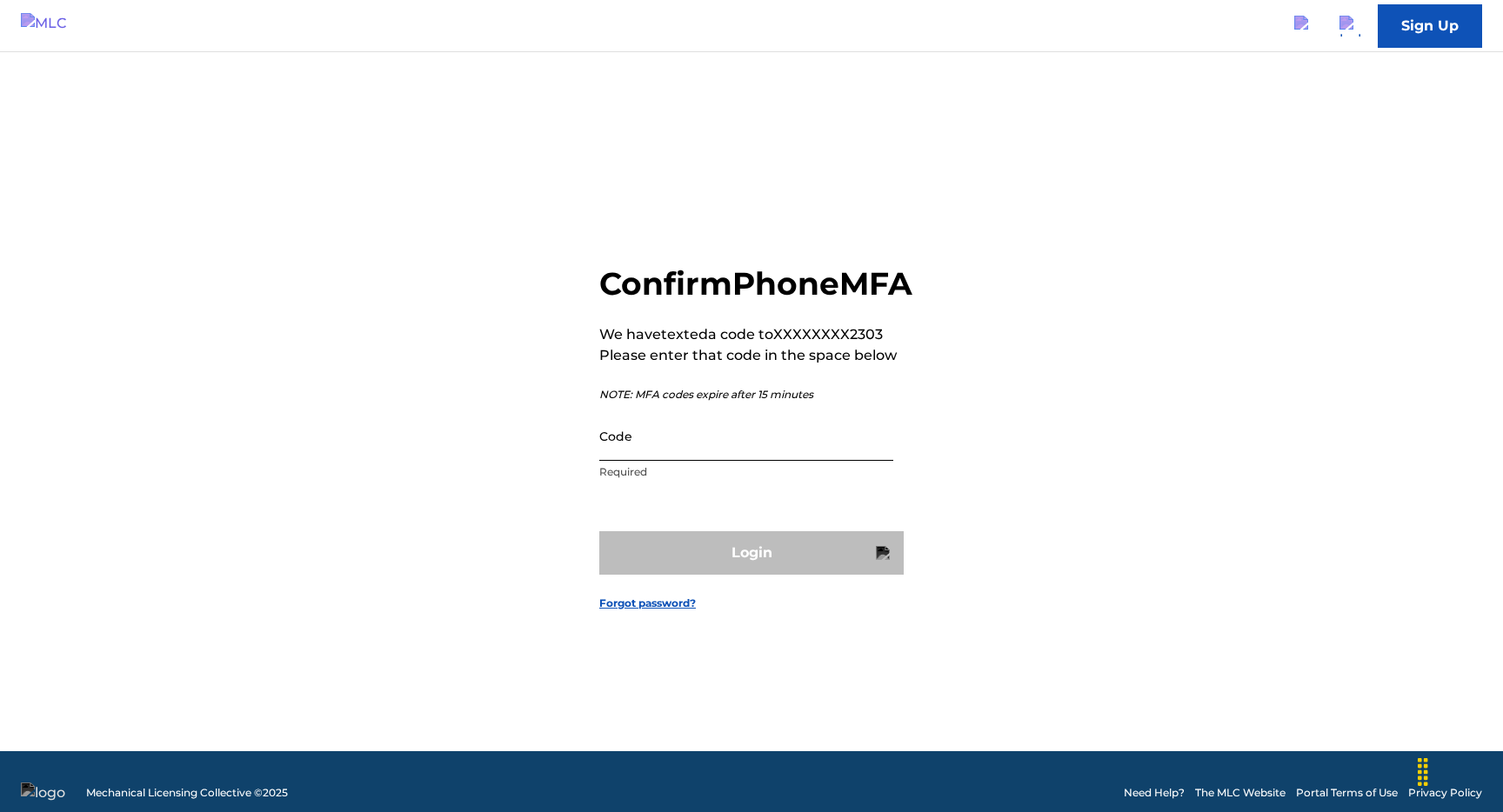 click on "Code" at bounding box center (746, 436) 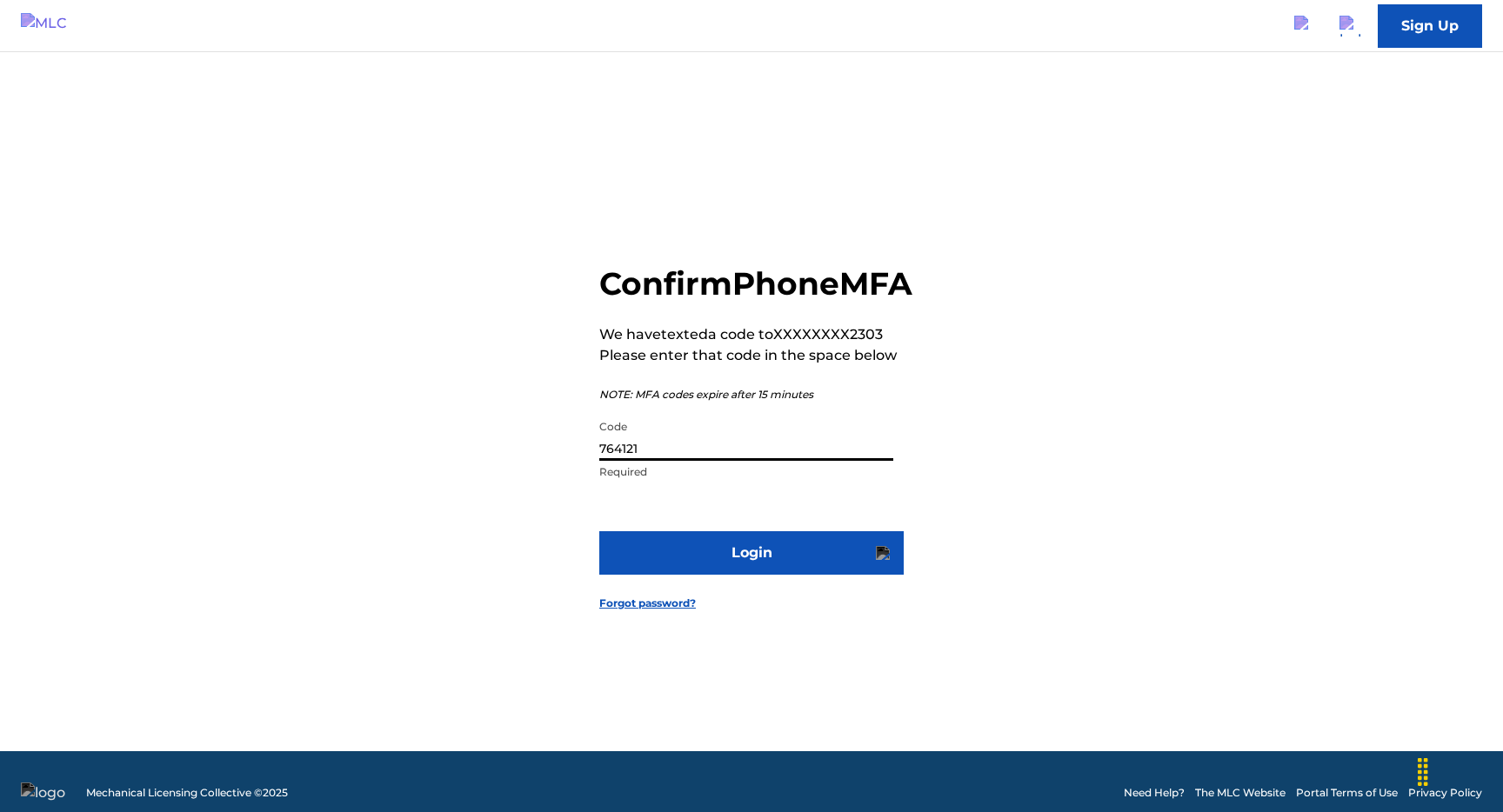 type on "764121" 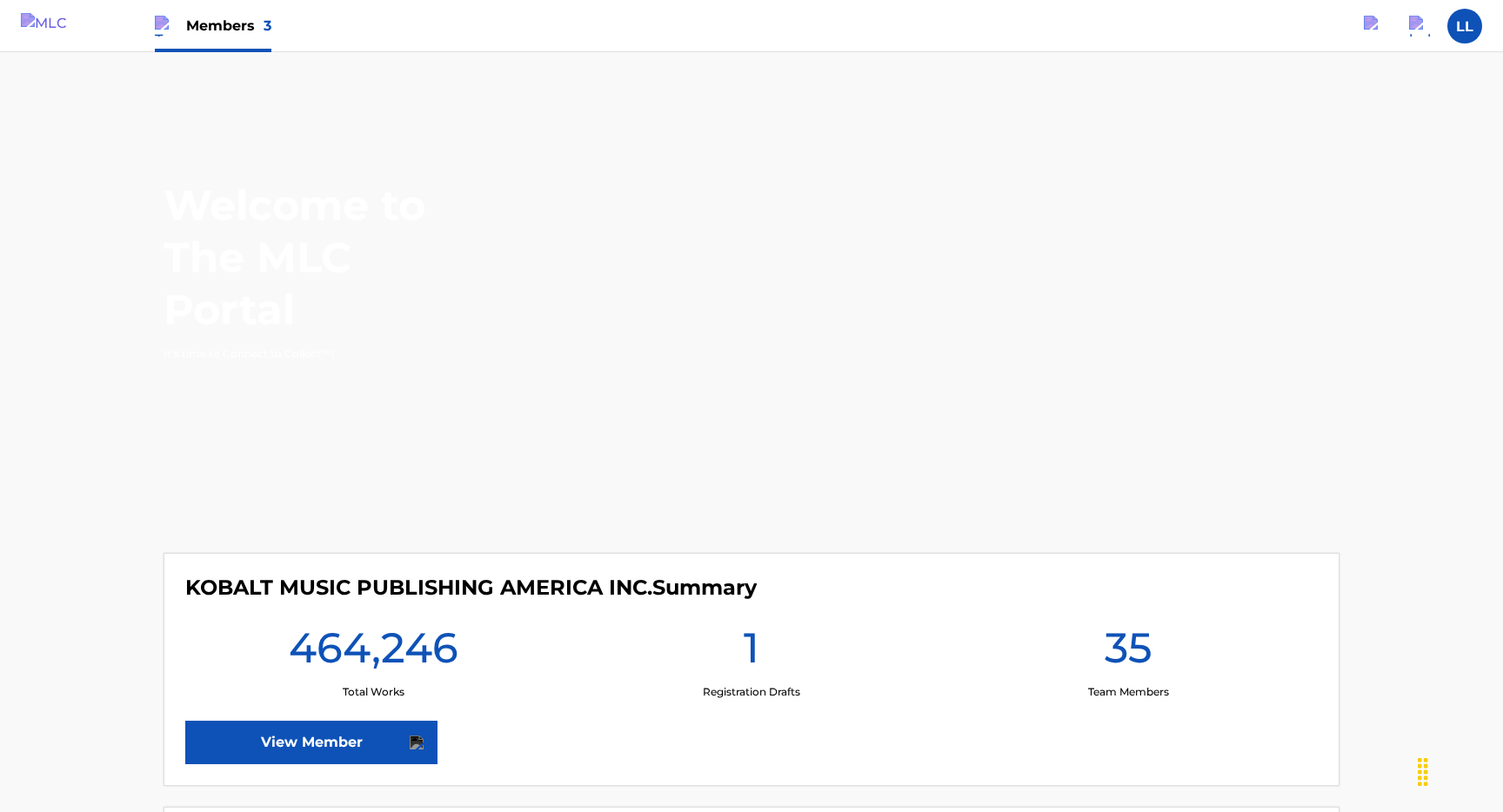 scroll, scrollTop: 586, scrollLeft: 0, axis: vertical 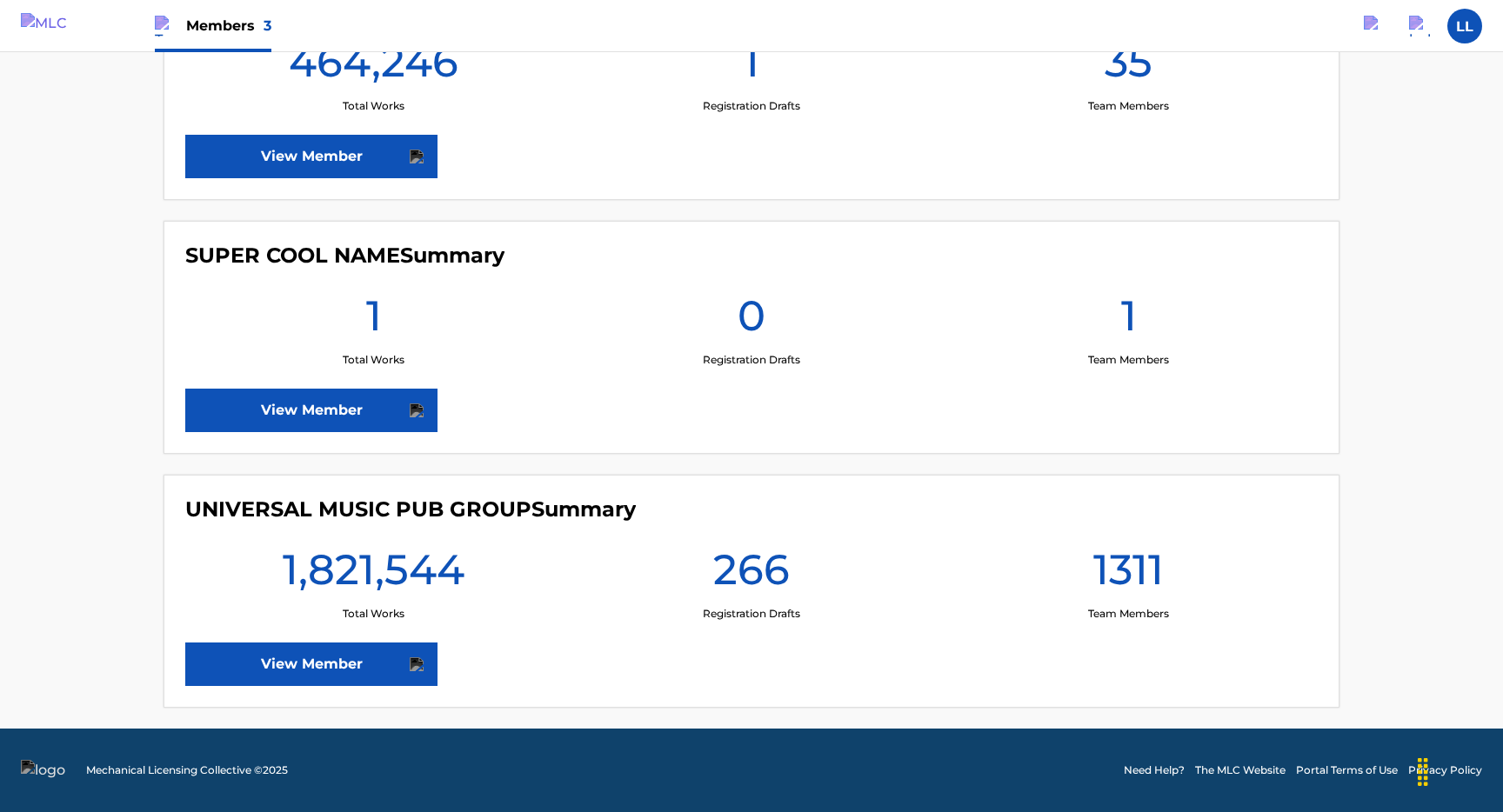 click on "UNIVERSAL MUSIC PUB GROUP  Summary 1,821,544 Total Works 266 Registration Drafts 1311 Team Members View Member" at bounding box center [752, 591] 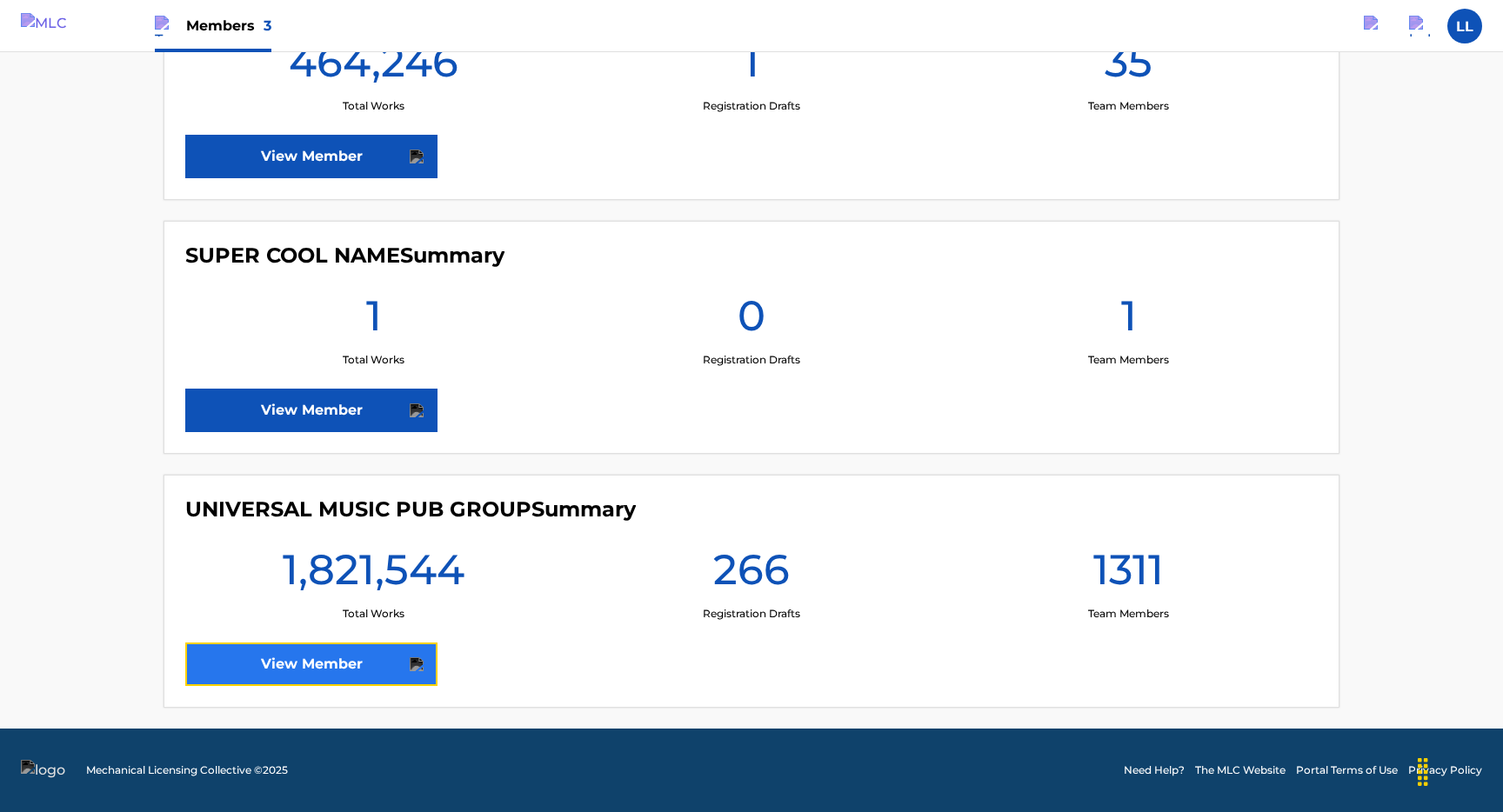 click on "View Member" at bounding box center [311, 664] 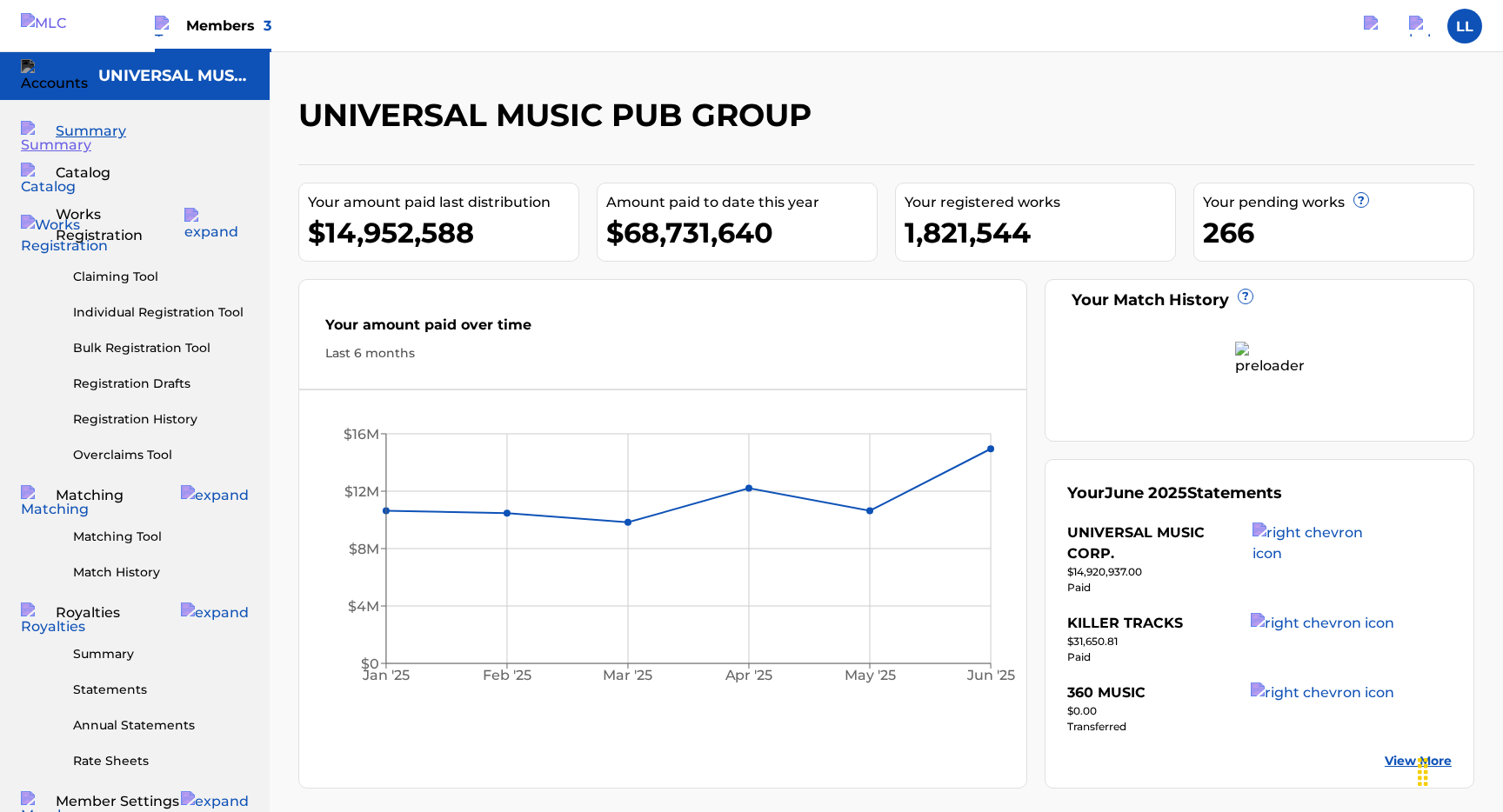 click on "UNIVERSAL MUSIC PUB GROUP" at bounding box center (559, 115) 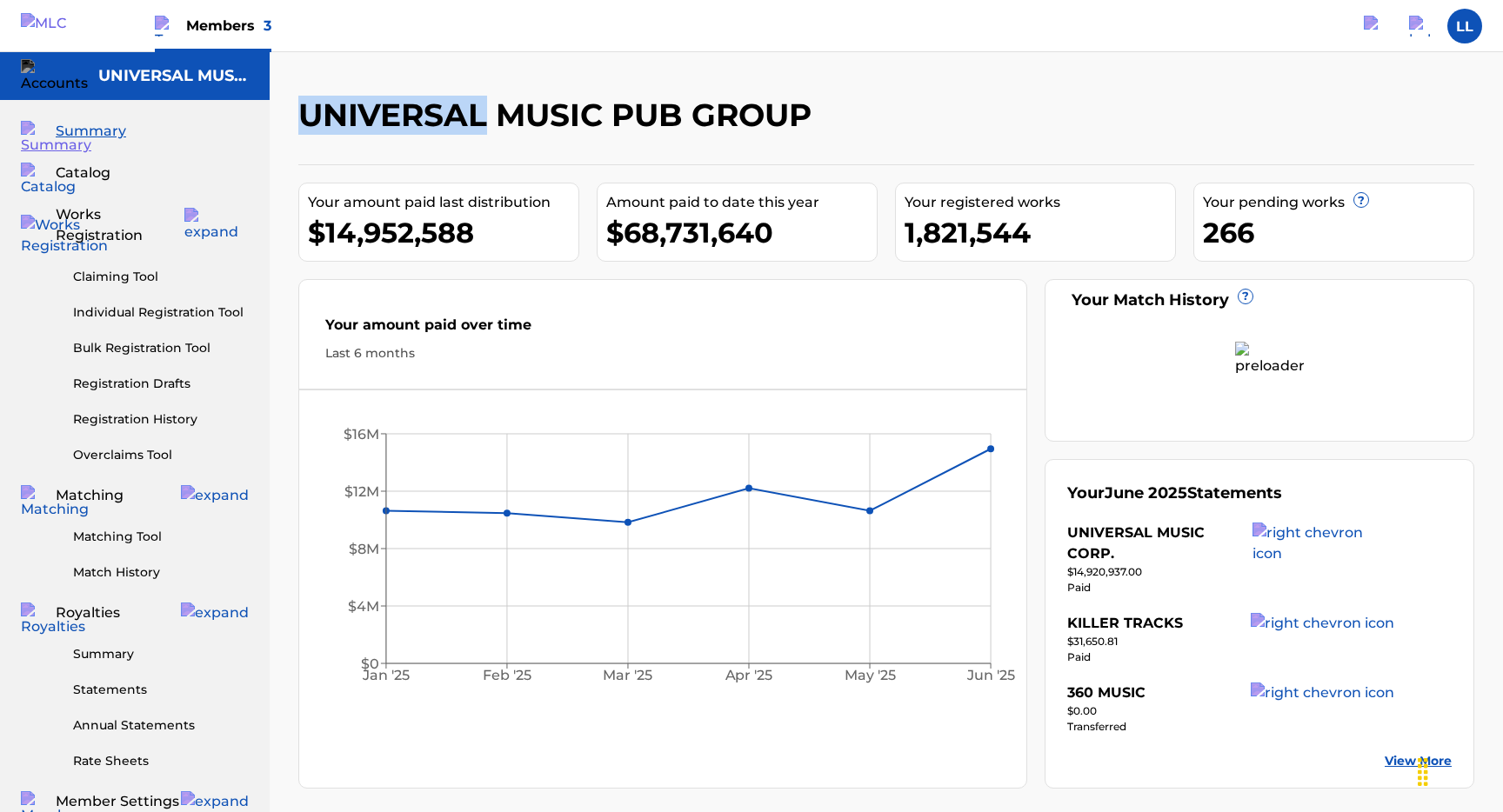 click on "UNIVERSAL MUSIC PUB GROUP" at bounding box center (559, 115) 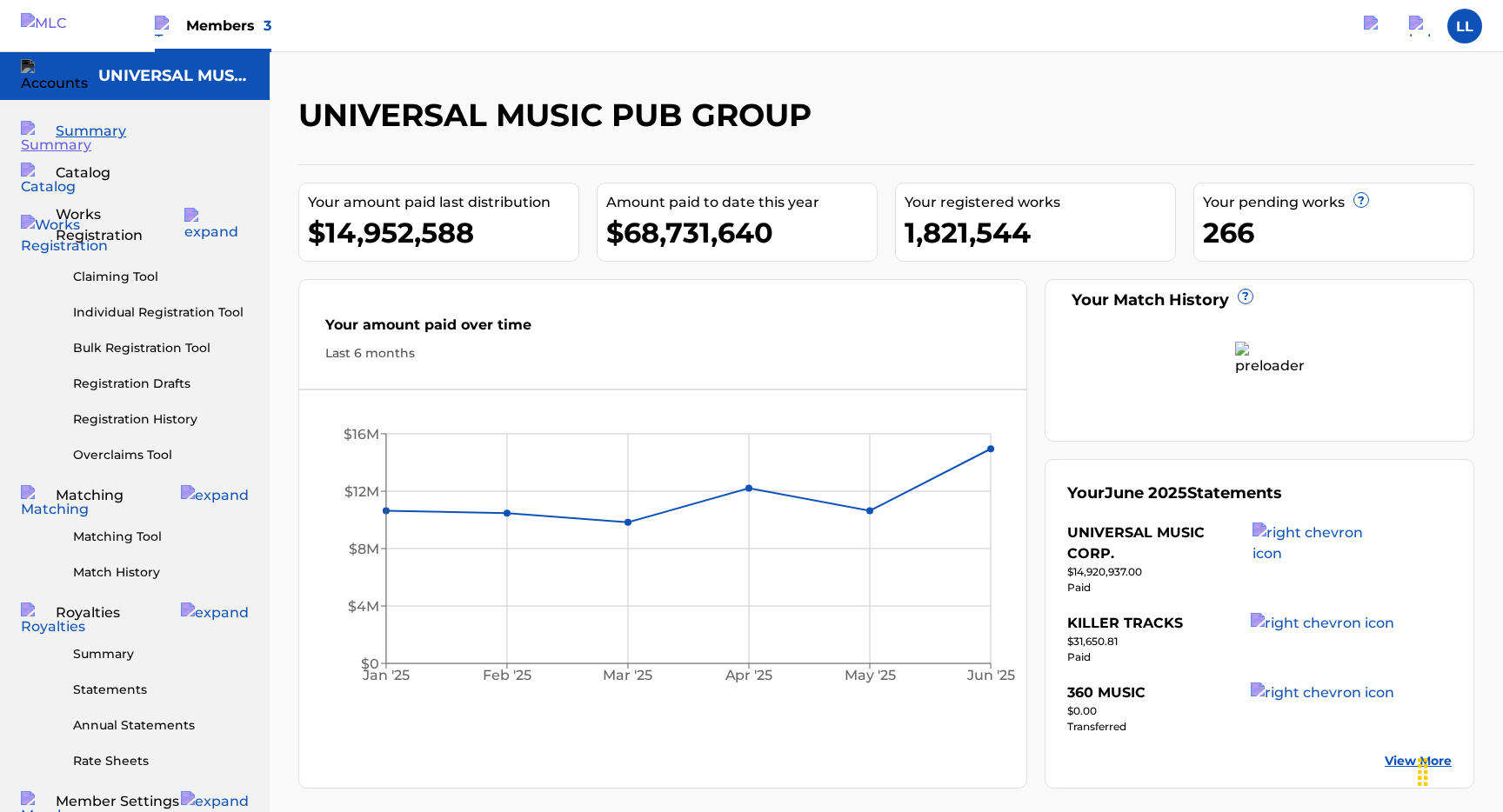 click on "UNIVERSAL MUSIC PUB GROUP" at bounding box center (559, 115) 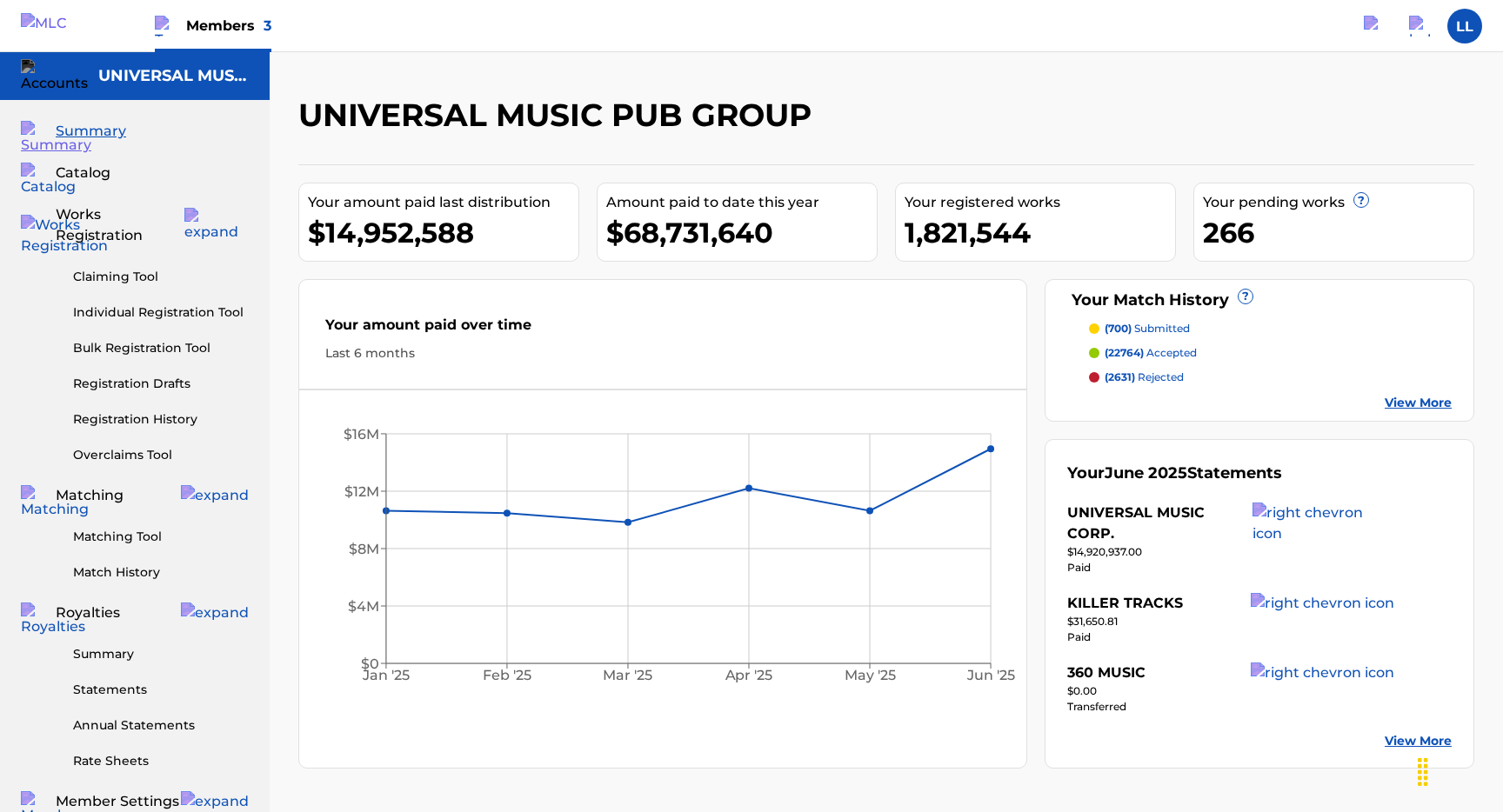 click on "UNIVERSAL MUSIC PUB GROUP" at bounding box center (559, 115) 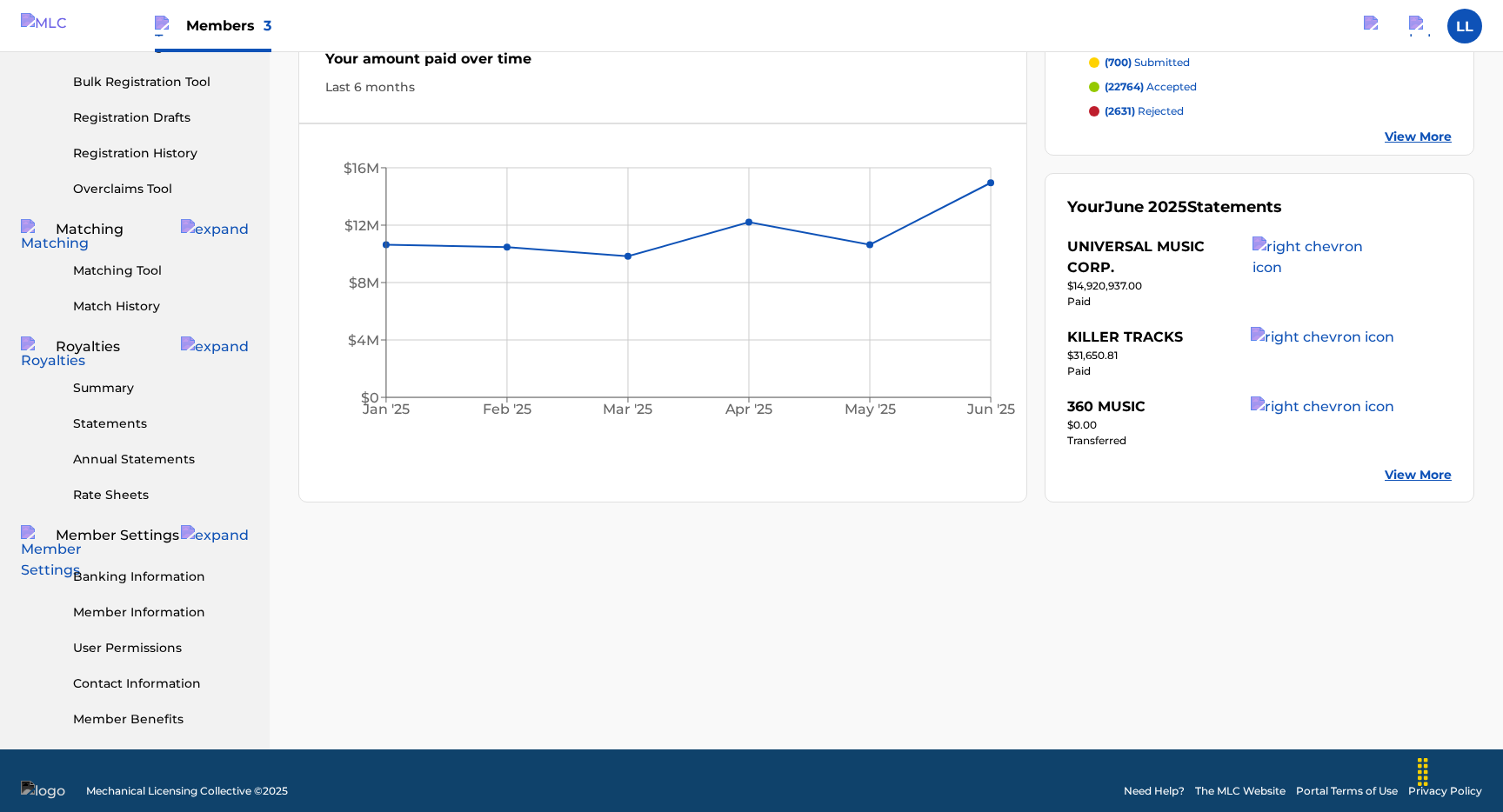 scroll, scrollTop: 0, scrollLeft: 0, axis: both 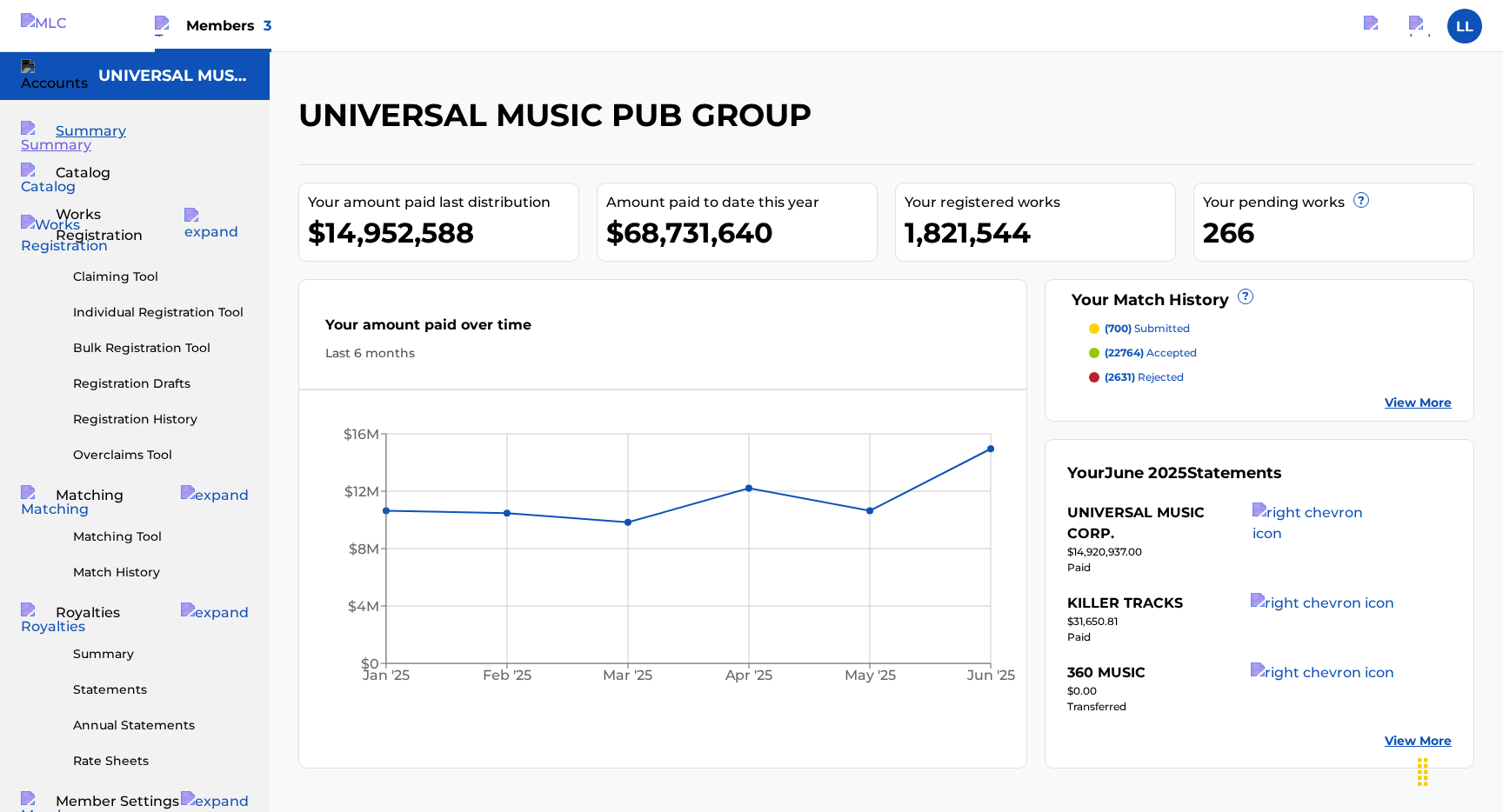 click on "UNIVERSAL MUSIC PUB GROUP Your amount paid last distribution   $14,952,588 Amount paid to date this year   $68,731,640 Your registered works   1,821,544 Your pending works   ? 266 Your Match History ? (700)   submitted (22764)   accepted (2631)   rejected View More Your amount paid over time Last 6 months Jan '25 Feb '25 Mar '25 Apr '25 May '25 Jun '25 $0 $4M $8M $12M $16M Your  June 2025  Statements UNIVERSAL MUSIC CORP. $14,920,937.00 Paid KILLER TRACKS $31,650.81 Paid 360 MUSIC $0.00 Transferred View More" at bounding box center (886, 556) 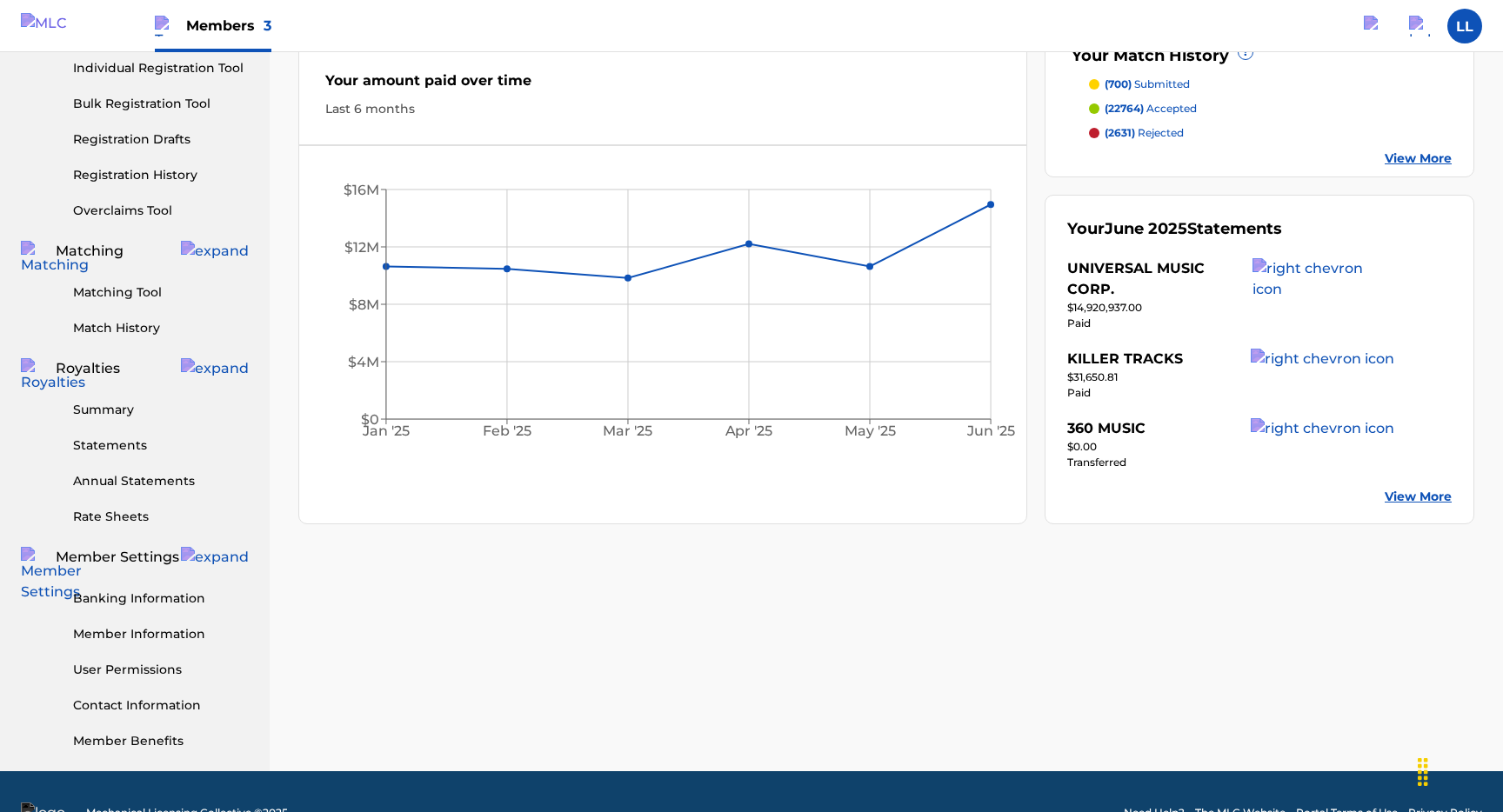 scroll, scrollTop: 266, scrollLeft: 0, axis: vertical 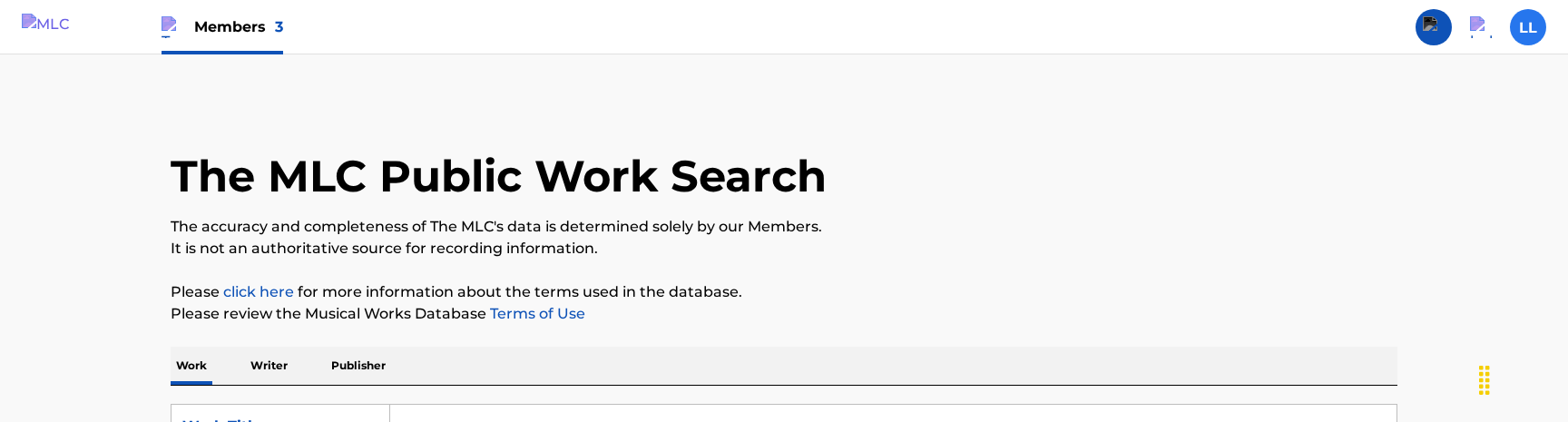 click at bounding box center (1528, 27) 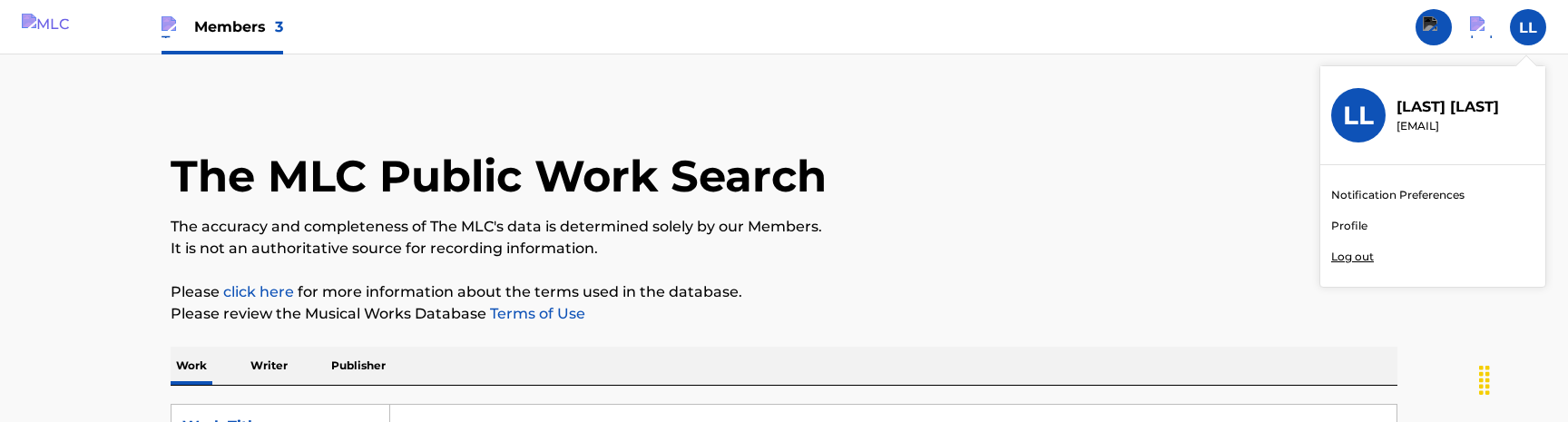 click on "Log out" at bounding box center (1352, 257) 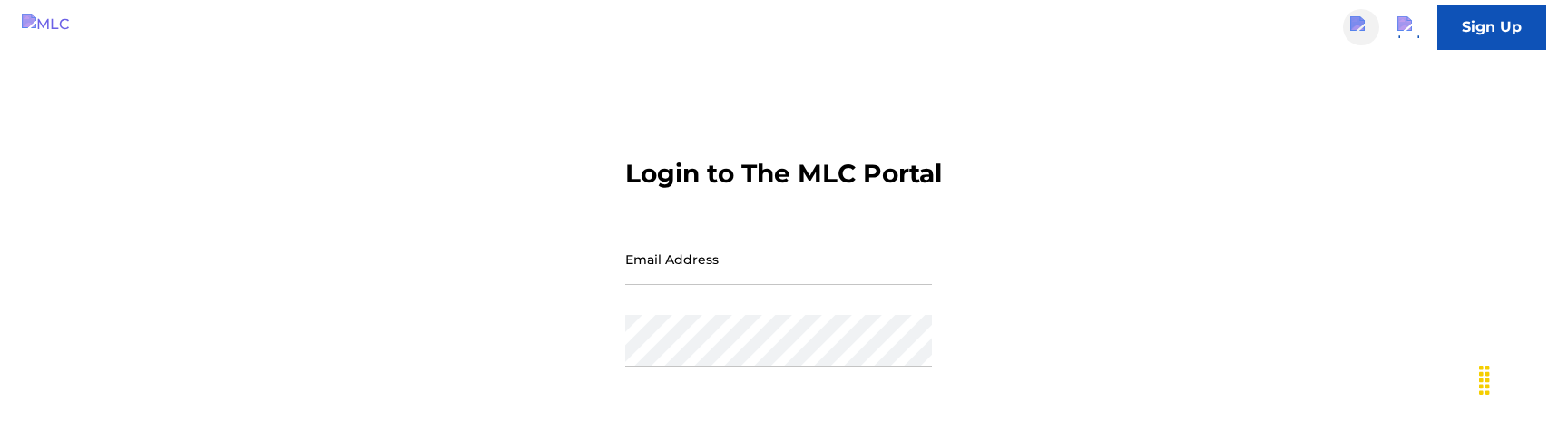 click at bounding box center [1361, 27] 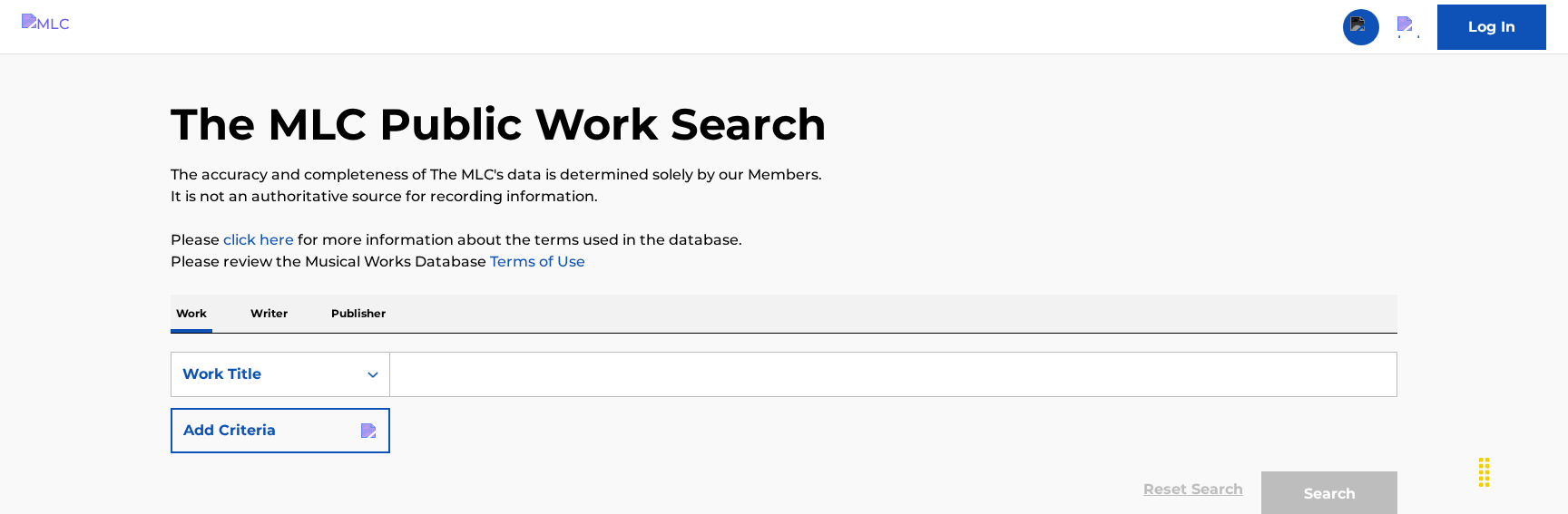scroll, scrollTop: 56, scrollLeft: 0, axis: vertical 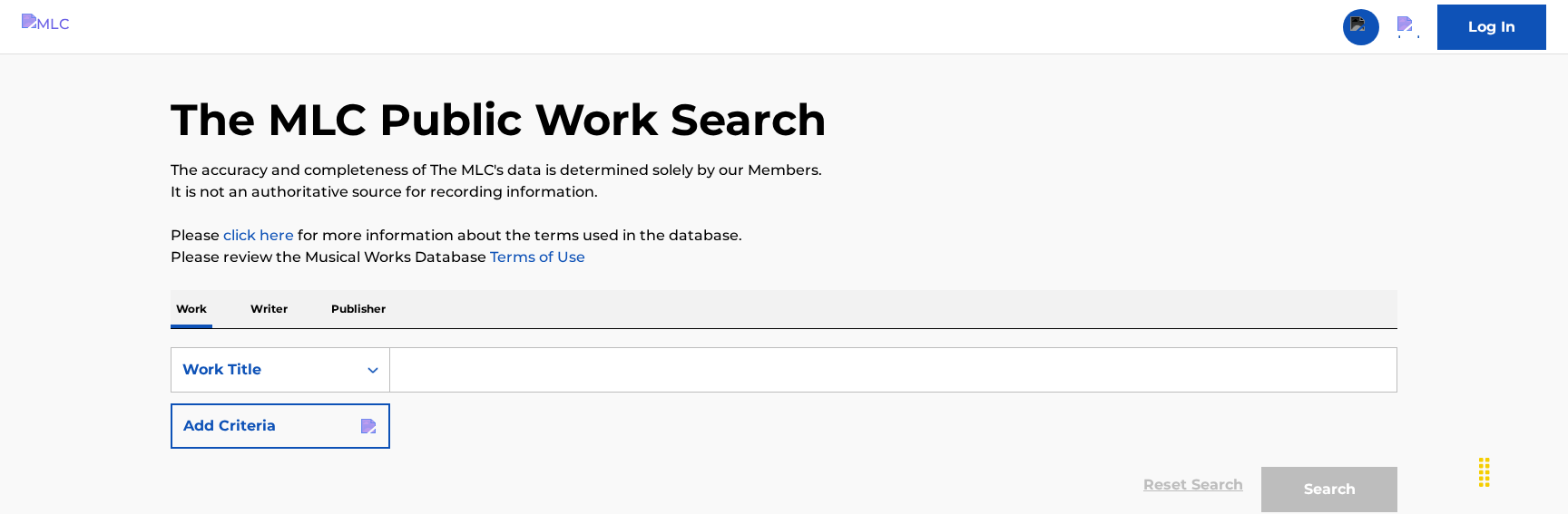 click at bounding box center [893, 370] 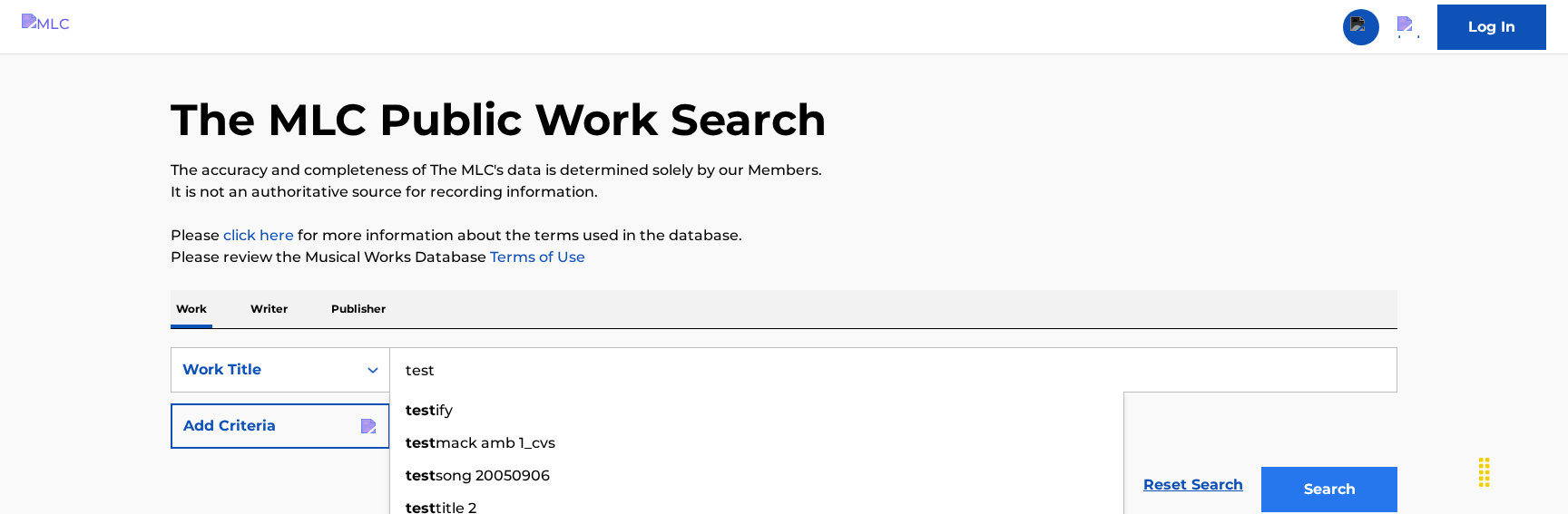 type on "test" 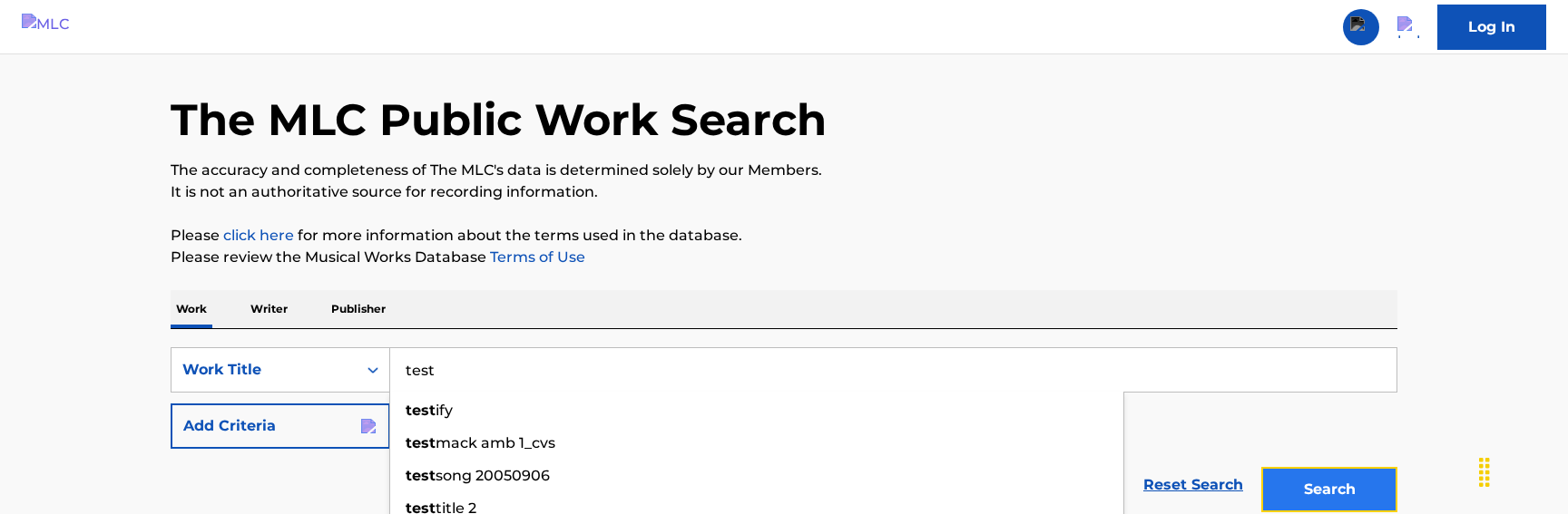 click on "Search" at bounding box center (1329, 490) 